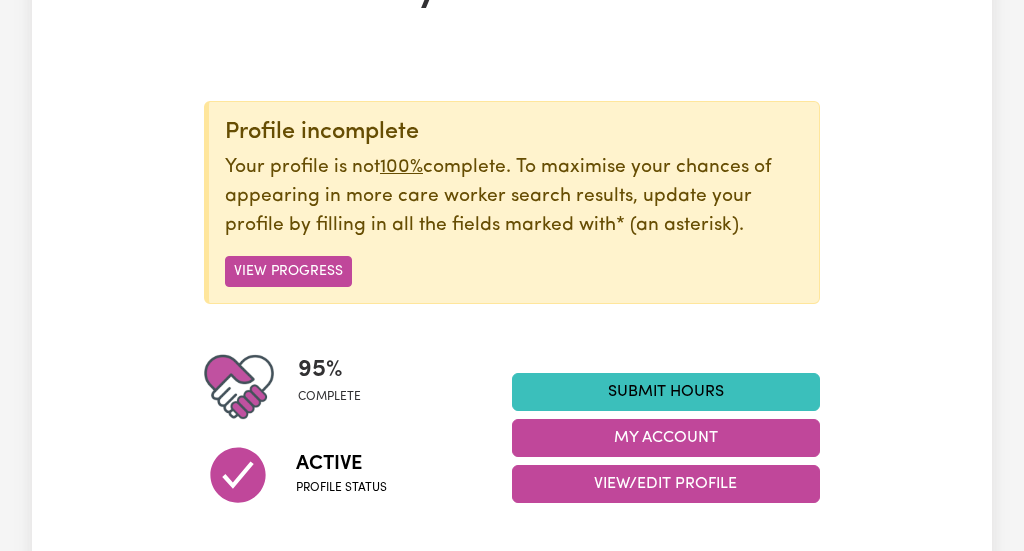 scroll, scrollTop: 192, scrollLeft: 0, axis: vertical 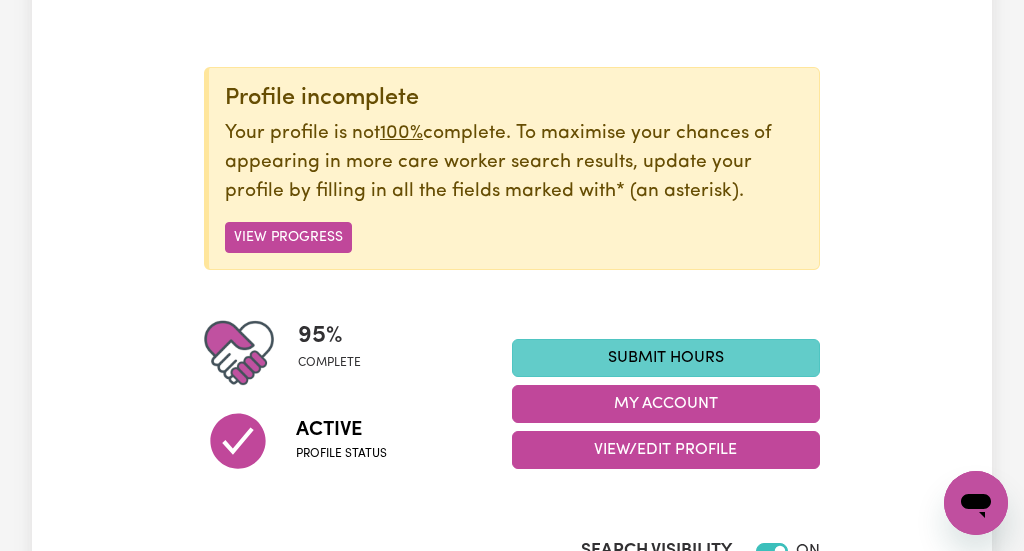 click on "Submit Hours" at bounding box center (666, 358) 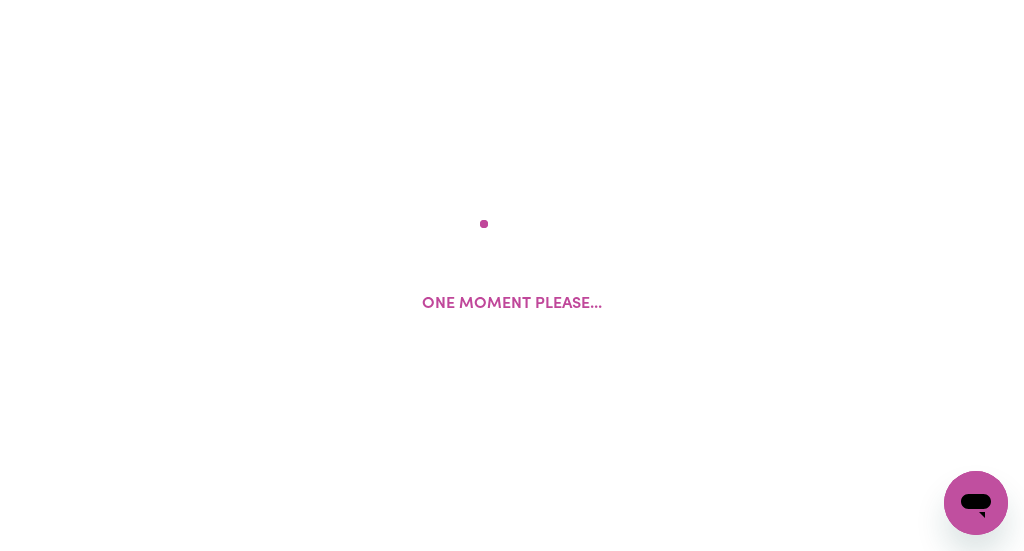 scroll, scrollTop: 0, scrollLeft: 0, axis: both 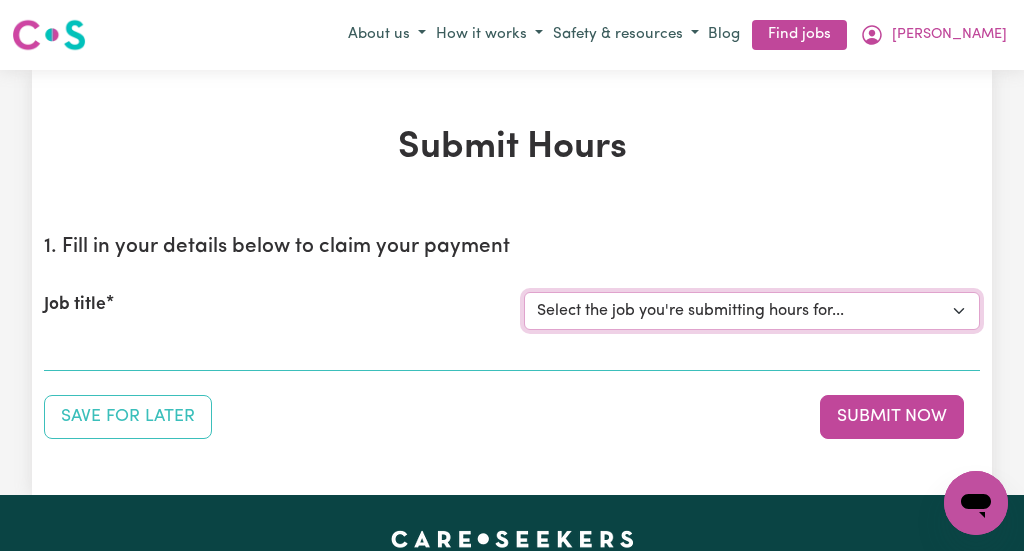 click on "Select the job you're submitting hours for... [[PERSON_NAME]] [DEMOGRAPHIC_DATA] Support Worker Needed Every [DATE] - [GEOGRAPHIC_DATA], [GEOGRAPHIC_DATA] [[PERSON_NAME] ] Support worker required in [GEOGRAPHIC_DATA], [GEOGRAPHIC_DATA] for Personal Care" at bounding box center [752, 311] 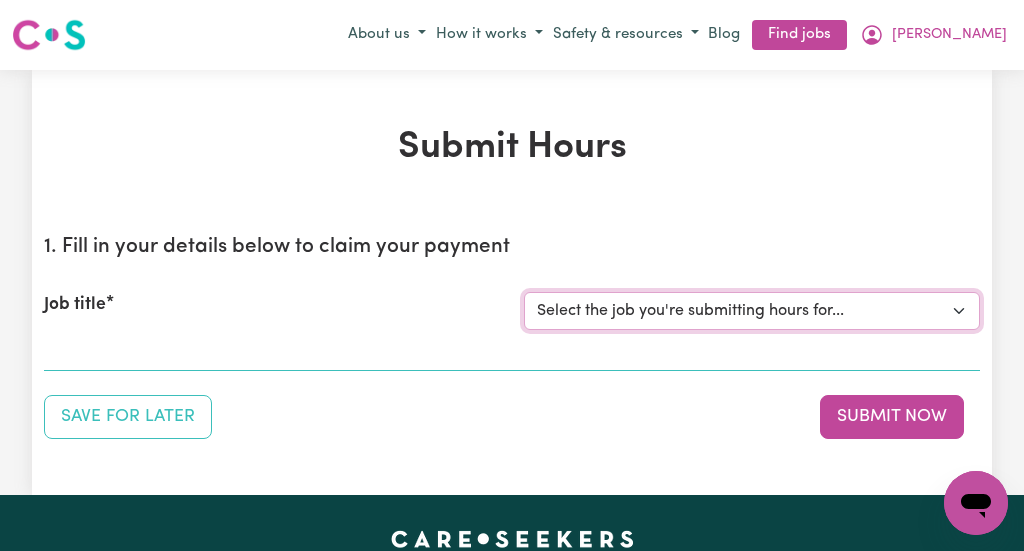 select on "13254" 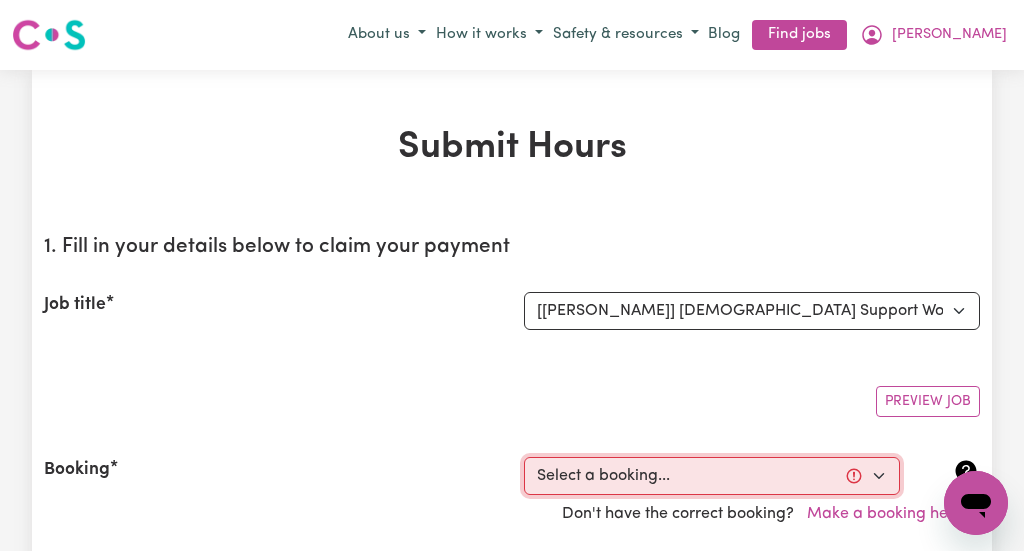 click on "Select a booking... [DATE] 10:00am to 01:00pm (RECURRING) [DATE] 10:00am to 01:00pm (RECURRING) [DATE] 10:00am to 01:00pm (RECURRING) [DATE] 10:00am to 01:00pm (RECURRING) [DATE] 10:00am to 01:00pm (RECURRING)" at bounding box center [712, 476] 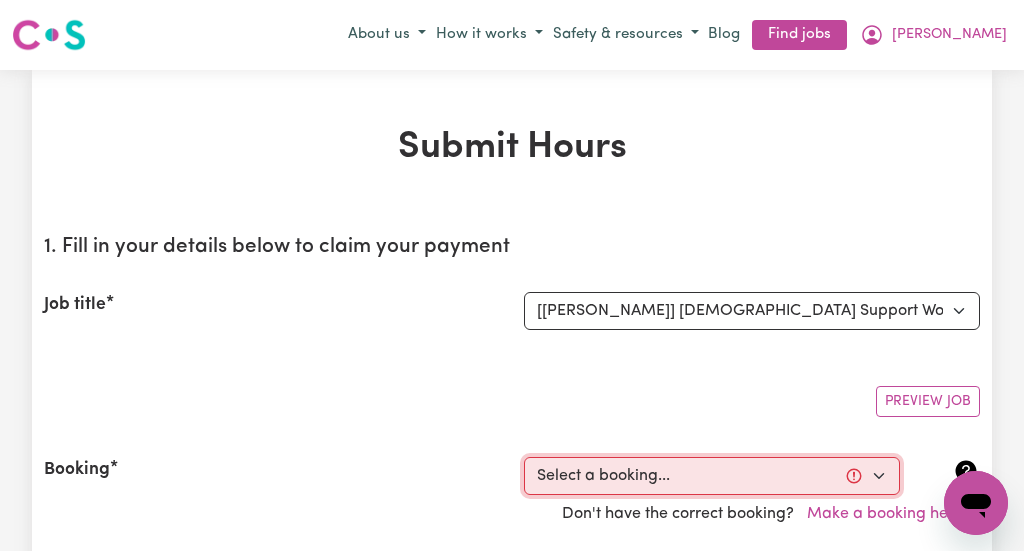 select on "340923" 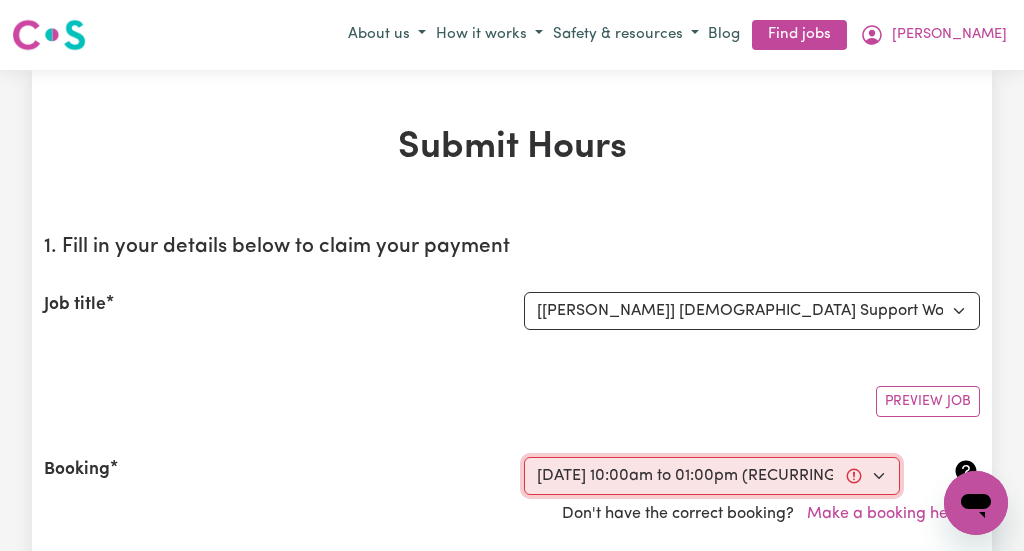 type on "[DATE]" 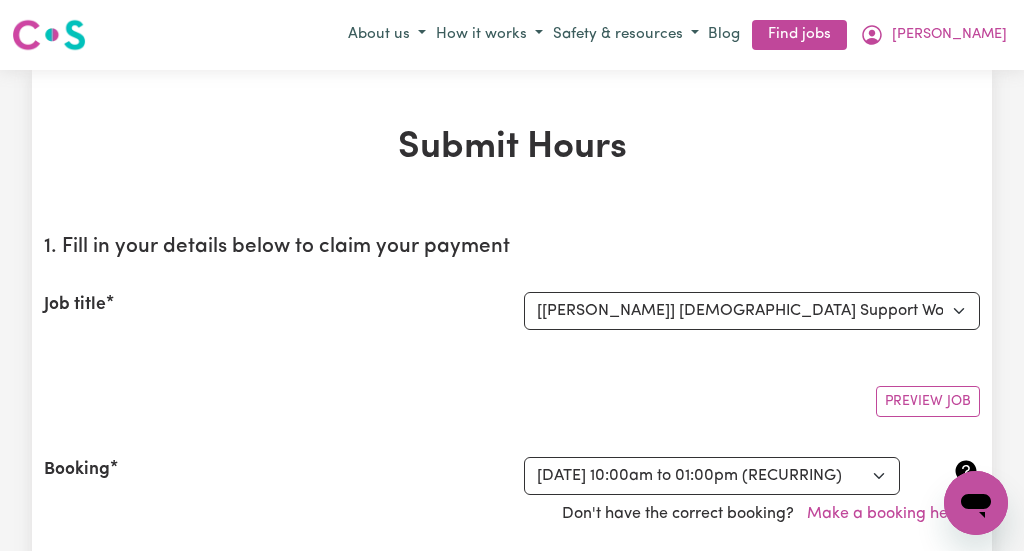 click on "Submit Hours 1. Fill in your details below to claim your payment Job title Select the job you're submitting hours for... [[PERSON_NAME]] [DEMOGRAPHIC_DATA] Support Worker Needed Every [DATE] - [GEOGRAPHIC_DATA], [GEOGRAPHIC_DATA] [[PERSON_NAME] ] Support worker required in [GEOGRAPHIC_DATA], [GEOGRAPHIC_DATA] for Personal Care Preview Job Booking Select a booking... [DATE] 10:00am to 01:00pm (RECURRING) [DATE] 10:00am to 01:00pm (RECURRING) [DATE] 10:00am to 01:00pm (RECURRING) [DATE] 10:00am to 01:00pm (RECURRING) [DATE] 10:00am to 01:00pm (RECURRING) Don't have the correct booking?  Make a booking here. Your ABN 37752527705 To include or update your ABN,  update your profile . 2. Enter the details of your shift(s) Date of care work [DATE] 18 / 0 7 / 2025 Start time 10:00 10 : 0 0   AM PM End time 13:00 1 : 0 0   AM PM Hourly rate Select rate... $44.00 (Weekday) $88.00 (Public Holiday) Total hours:  3h  Remove Add shift No expenses have been included. Add an expense Comments" at bounding box center [512, 1547] 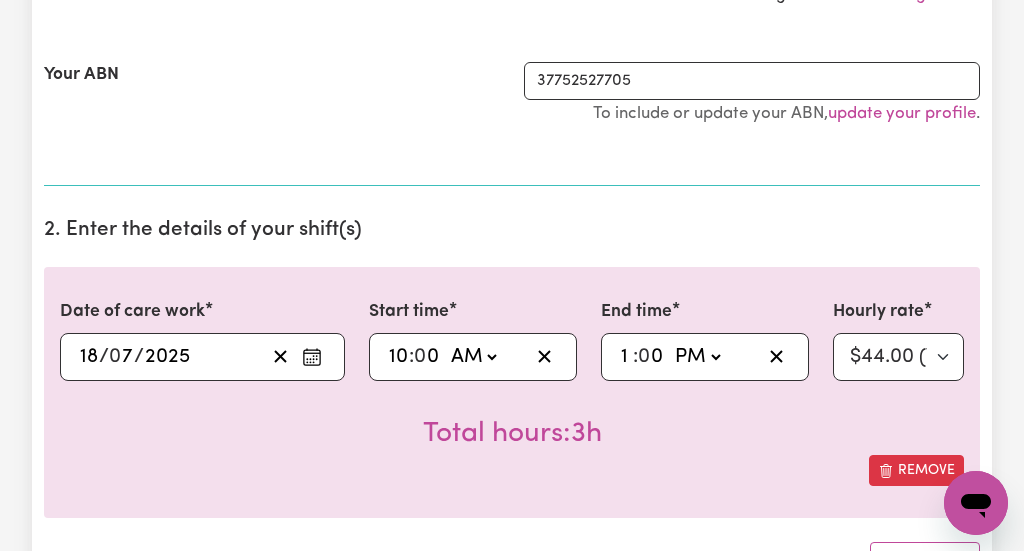 scroll, scrollTop: 544, scrollLeft: 0, axis: vertical 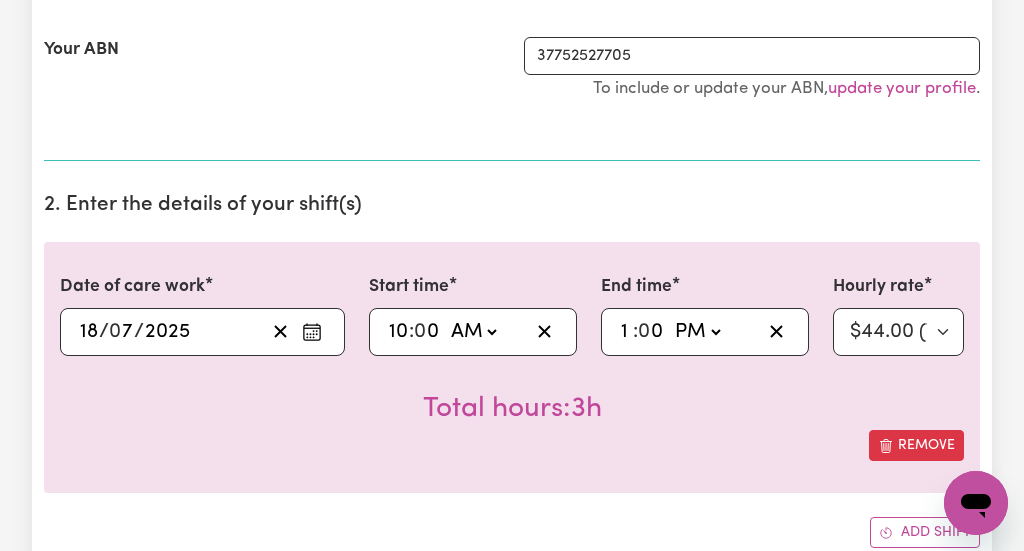 click on "0" 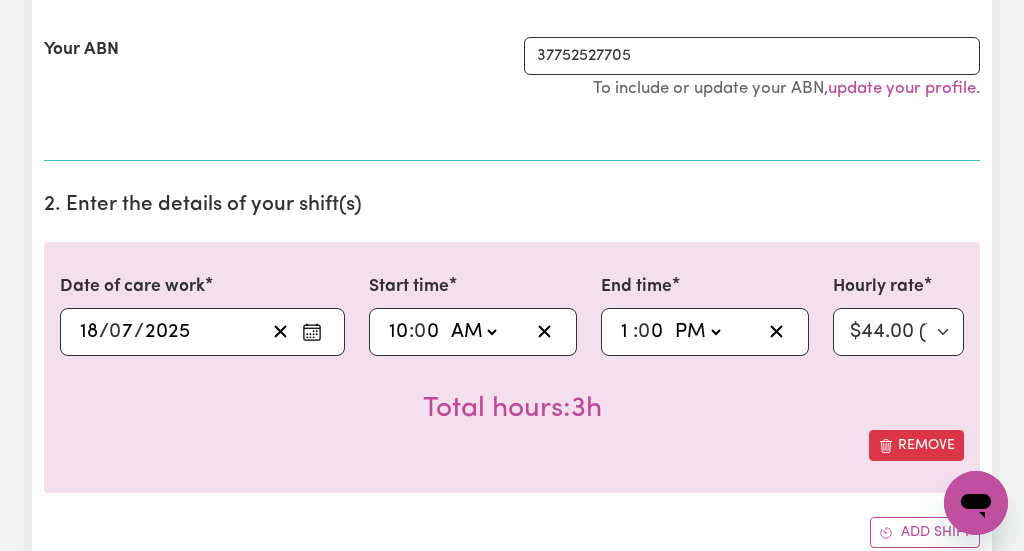 type on "10:03" 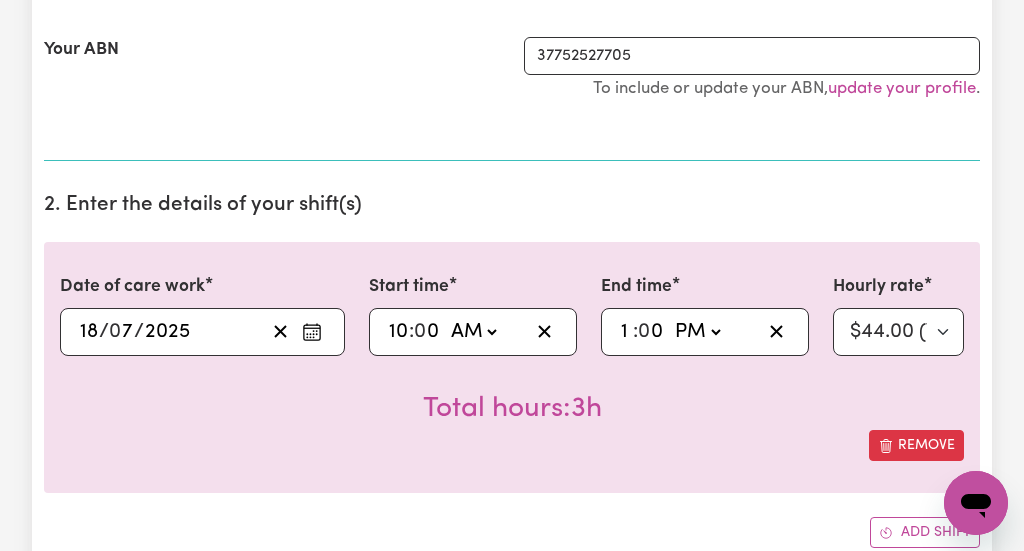 type on "3" 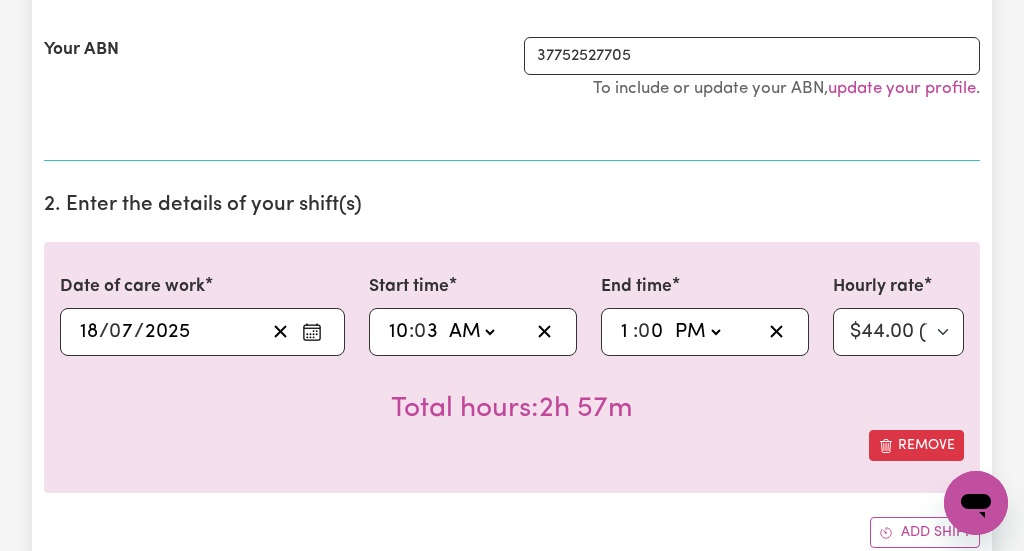 type on "10:30" 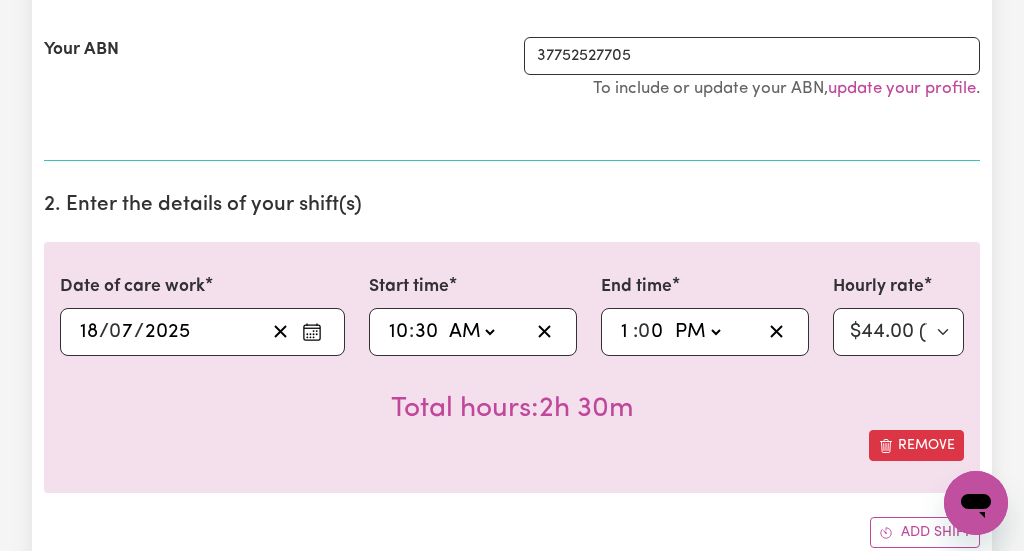 type on "30" 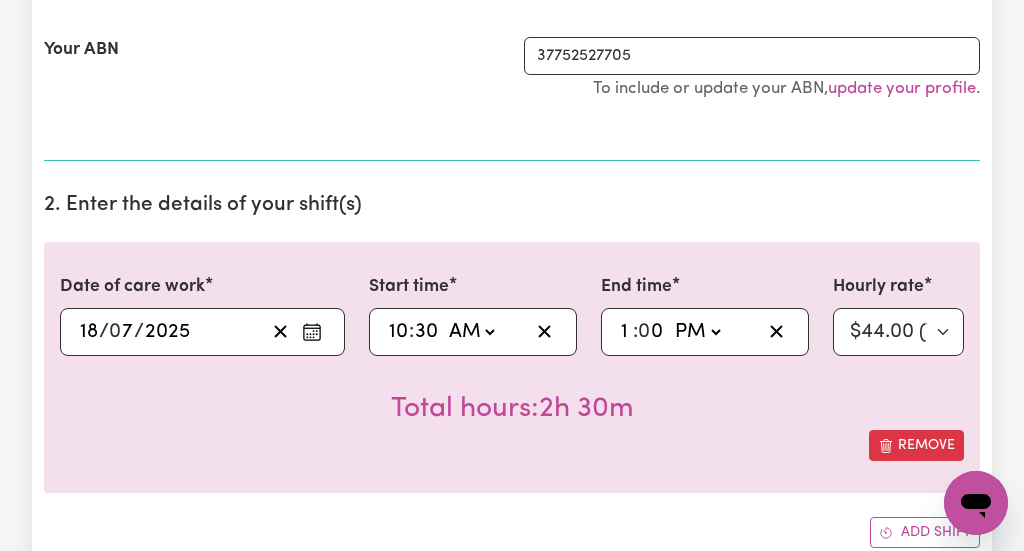 type on "13:03" 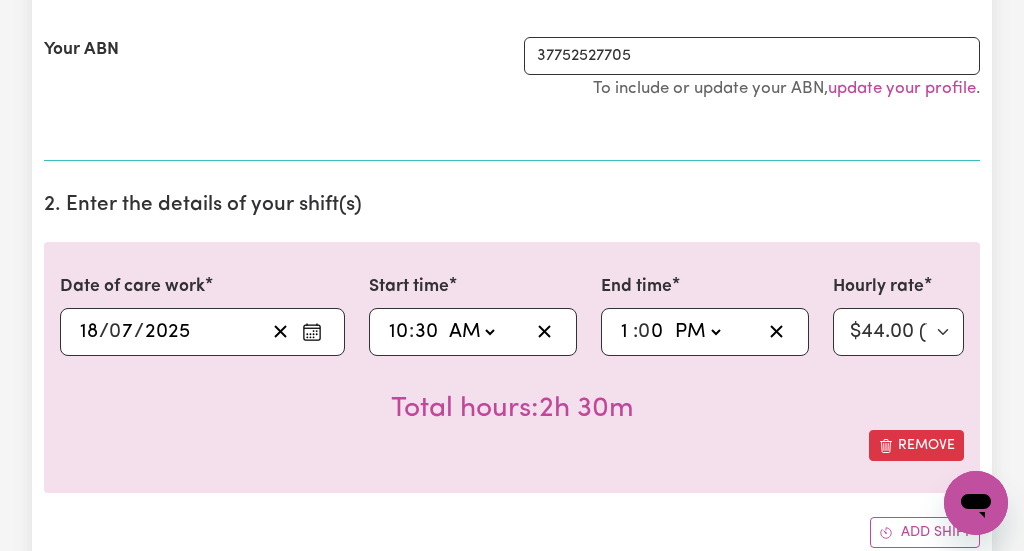 type on "3" 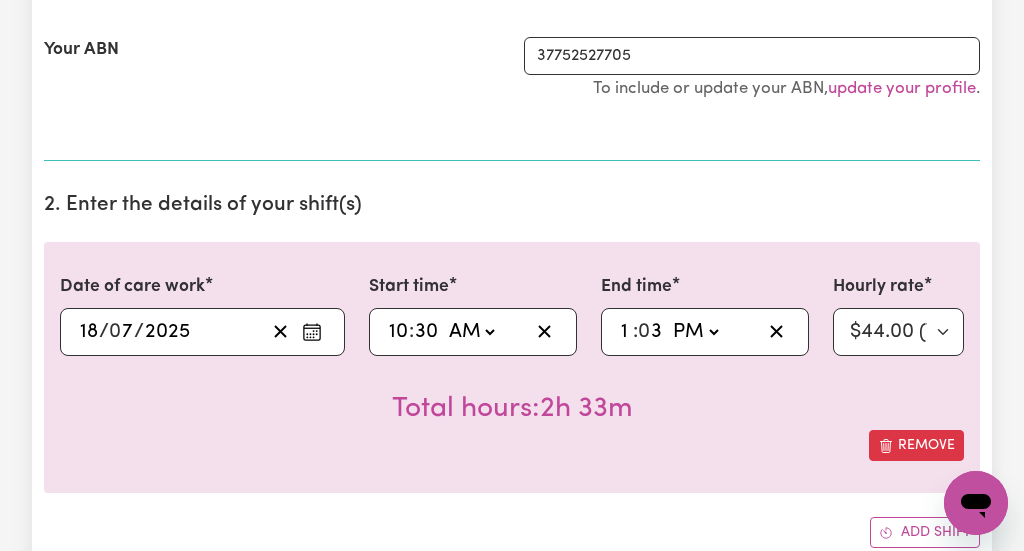 type on "13:30" 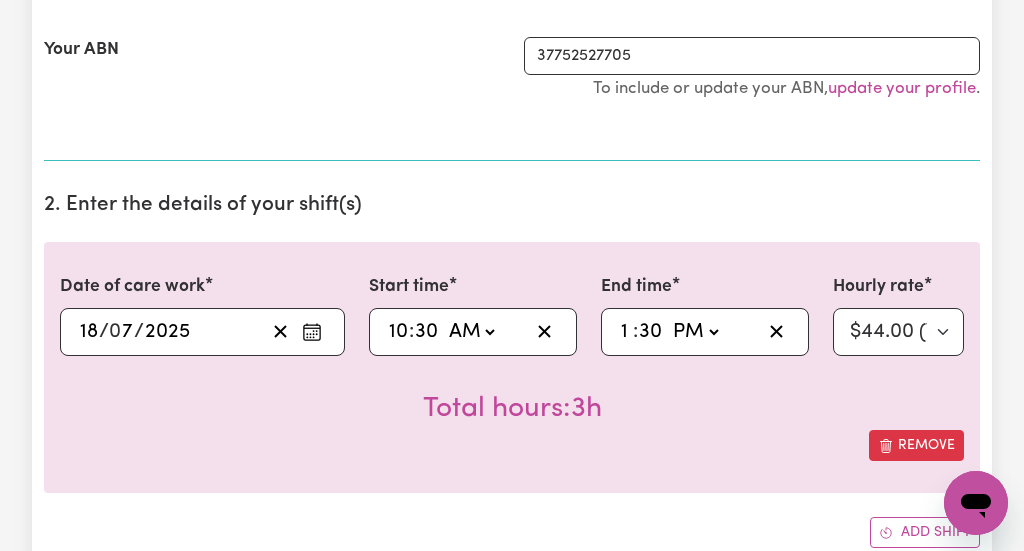 type on "30" 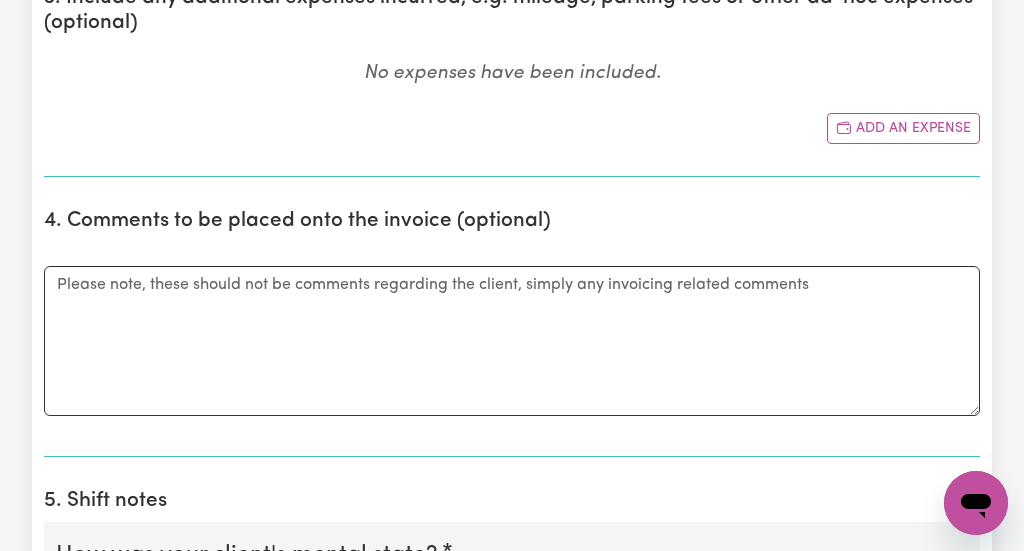 scroll, scrollTop: 1152, scrollLeft: 0, axis: vertical 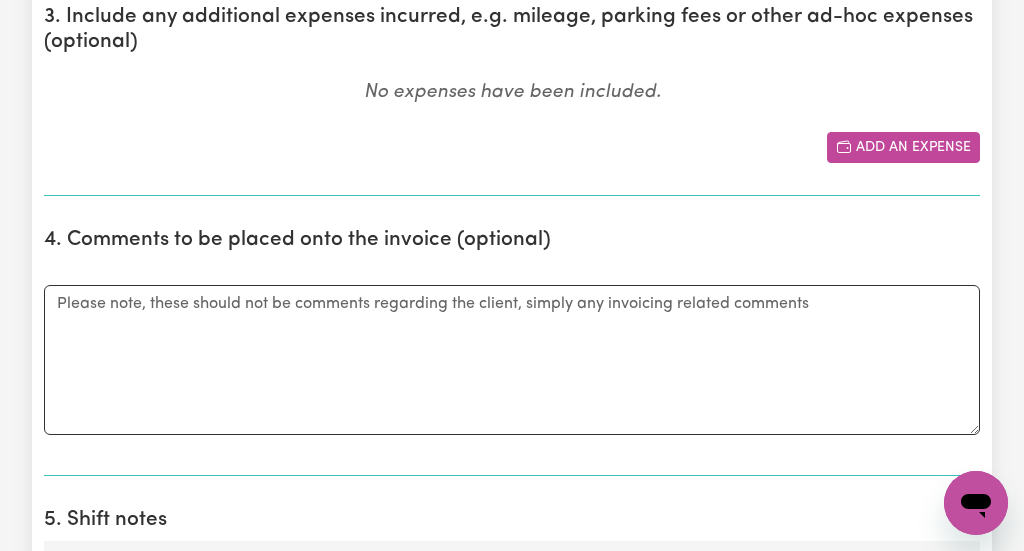 click on "Add an expense" at bounding box center (903, 147) 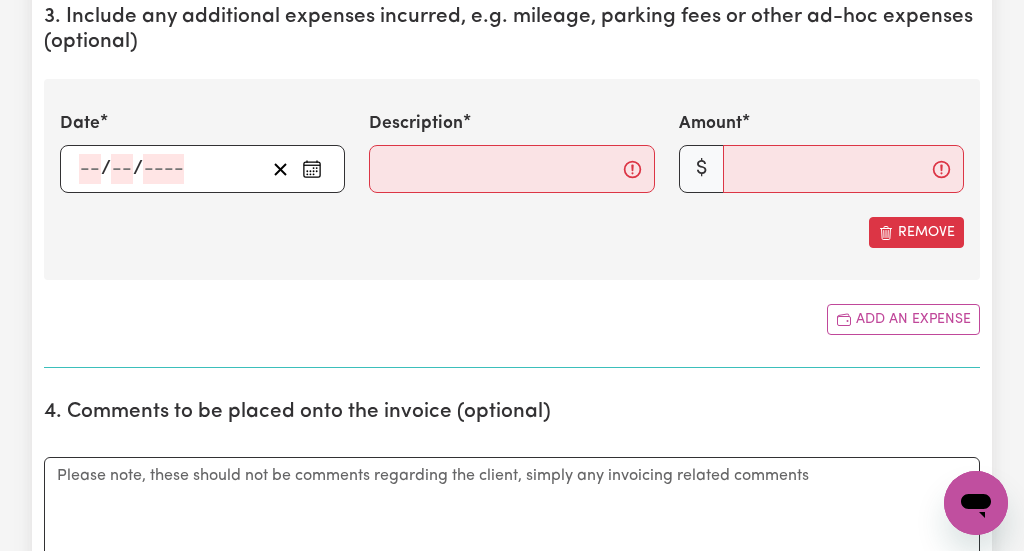 click on "/ /" at bounding box center [202, 169] 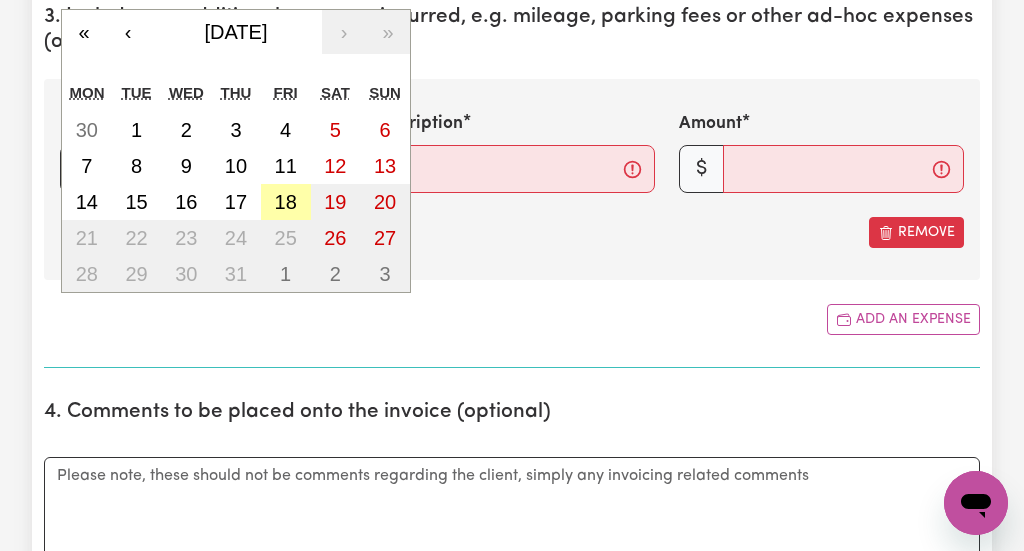click on "18" at bounding box center [286, 202] 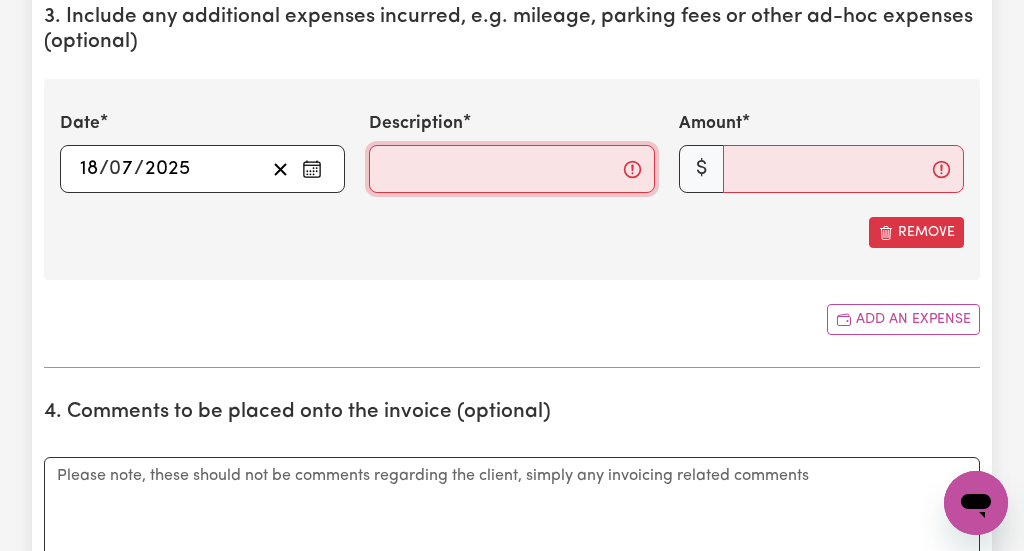 click on "Description" at bounding box center [511, 169] 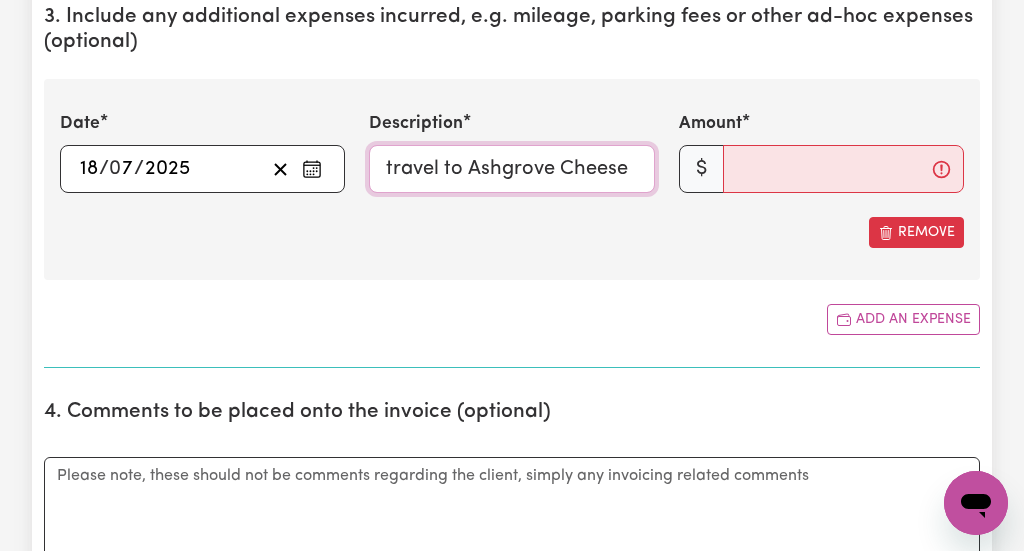 type on "travel to Ashgrove Cheese" 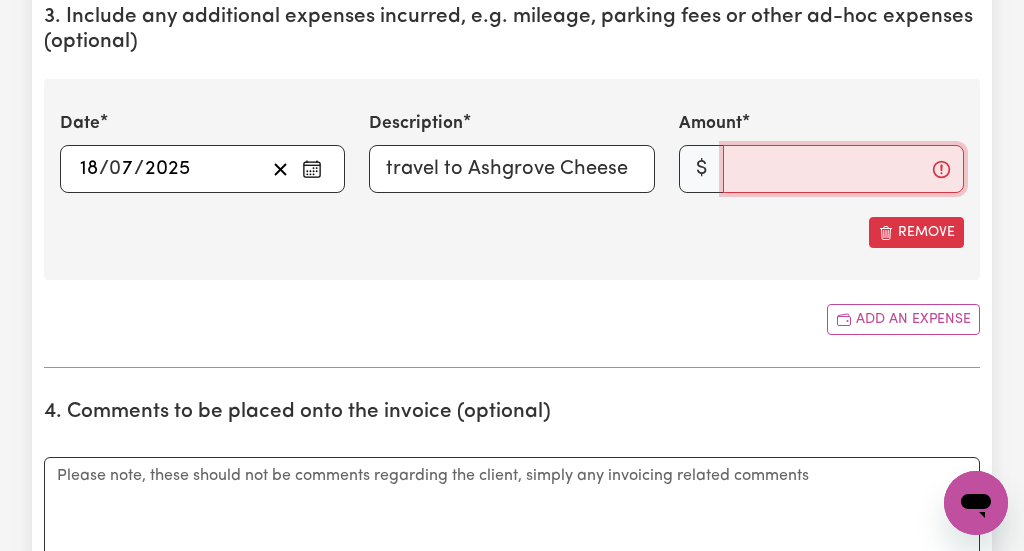 click on "Amount" at bounding box center (843, 169) 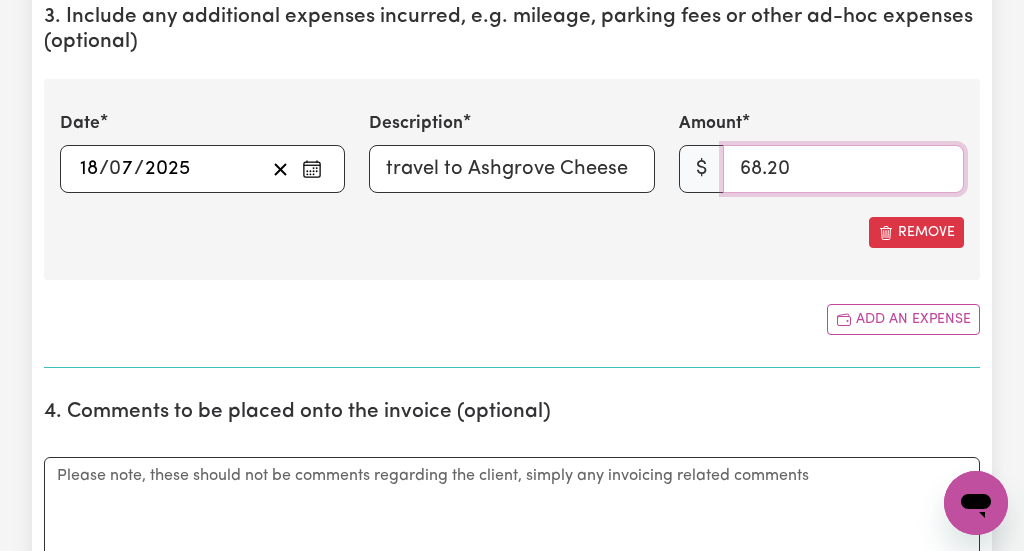 type on "68.20" 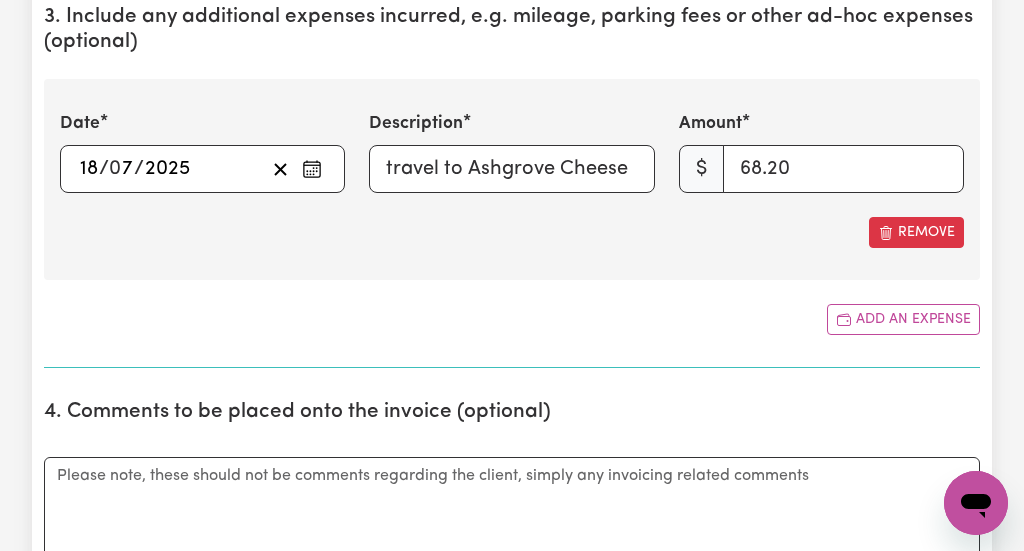 click on "Submit Hours 1. Fill in your details below to claim your payment Job title Select the job you're submitting hours for... [[PERSON_NAME]] [DEMOGRAPHIC_DATA] Support Worker Needed Every [DATE] - [GEOGRAPHIC_DATA], [GEOGRAPHIC_DATA] [[PERSON_NAME] ] Support worker required in [GEOGRAPHIC_DATA], [GEOGRAPHIC_DATA] for Personal Care Preview Job Booking Select a booking... [DATE] 10:00am to 01:00pm (RECURRING) [DATE] 10:00am to 01:00pm (RECURRING) [DATE] 10:00am to 01:00pm (RECURRING) [DATE] 10:00am to 01:00pm (RECURRING) [DATE] 10:00am to 01:00pm (RECURRING) Don't have the correct booking?  Make a booking here. Your ABN 37752527705 To include or update your ABN,  update your profile . 2. Enter the details of your shift(s) Date of care work [DATE] 18 / 0 7 / 2025 Start time 10:30 10 : 30   AM PM End time 13:30 1 : 30   AM PM Hourly rate Select rate... $44.00 (Weekday) $88.00 (Public Holiday) Total hours:  3h  Remove Add shift Date [DATE] 18 / 0 7 / 2025 « ‹ [DATE] › » Mon Tue 30" at bounding box center (512, 481) 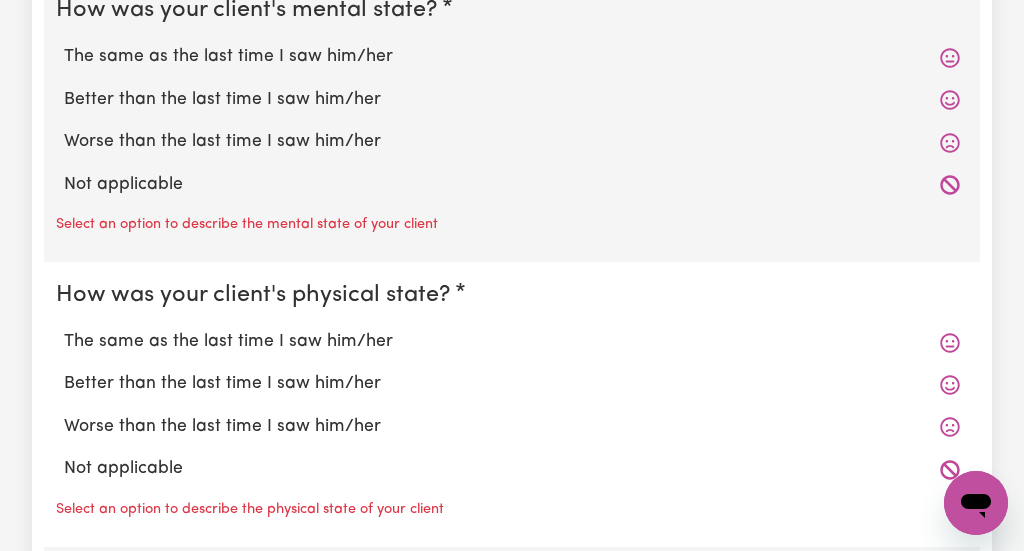 scroll, scrollTop: 1920, scrollLeft: 0, axis: vertical 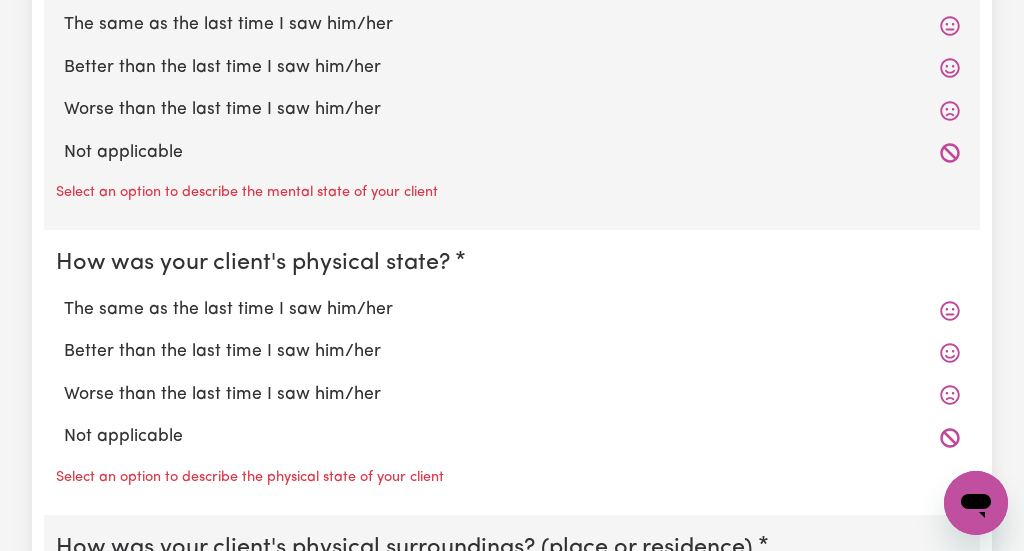 click on "The same as the last time I saw him/her" at bounding box center [512, 25] 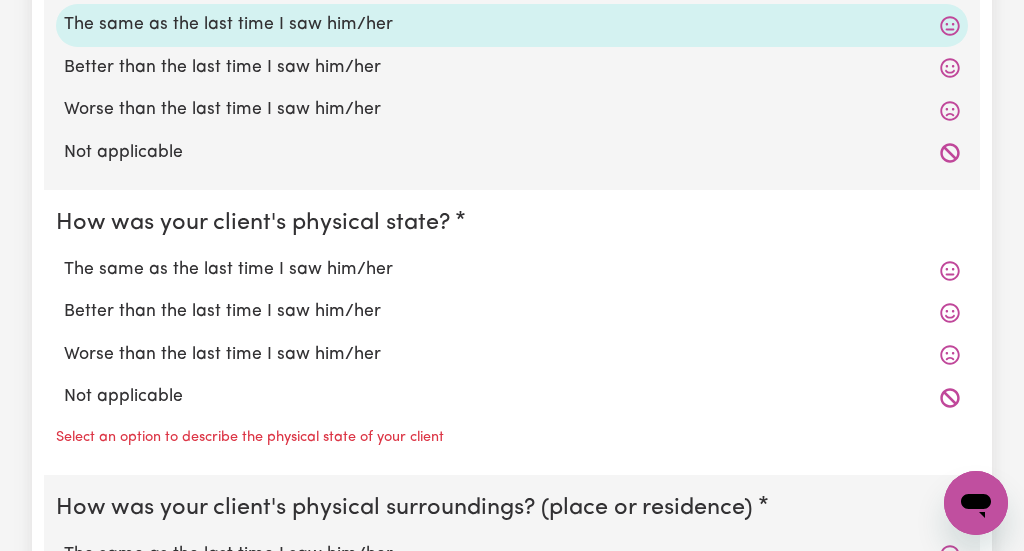 click on "Better than the last time I saw him/her" at bounding box center [512, 312] 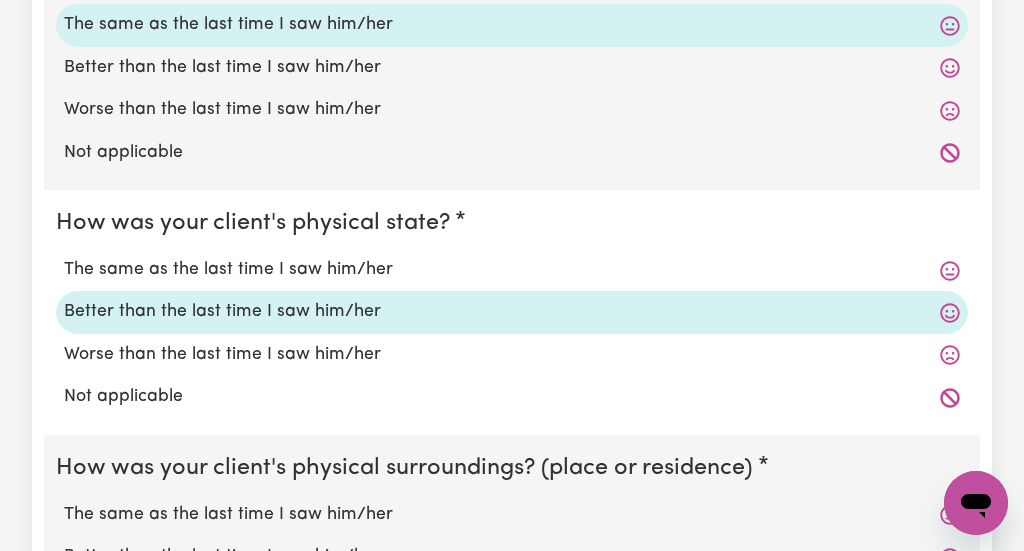click on "How was your client's physical state? The same as the last time I saw him/her Better than the last time I saw him/her Worse than the last time I saw him/her Not applicable" at bounding box center (512, 312) 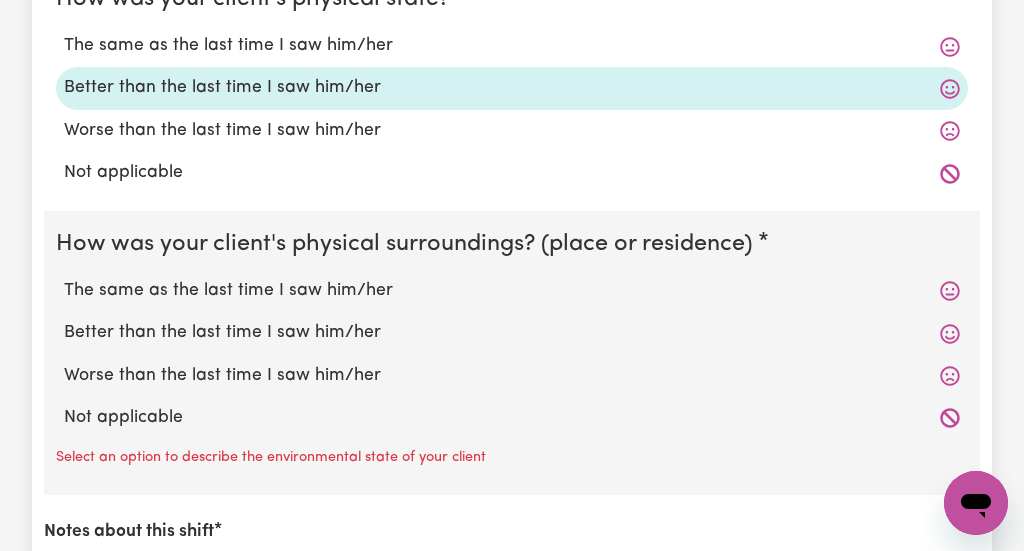 scroll, scrollTop: 2176, scrollLeft: 0, axis: vertical 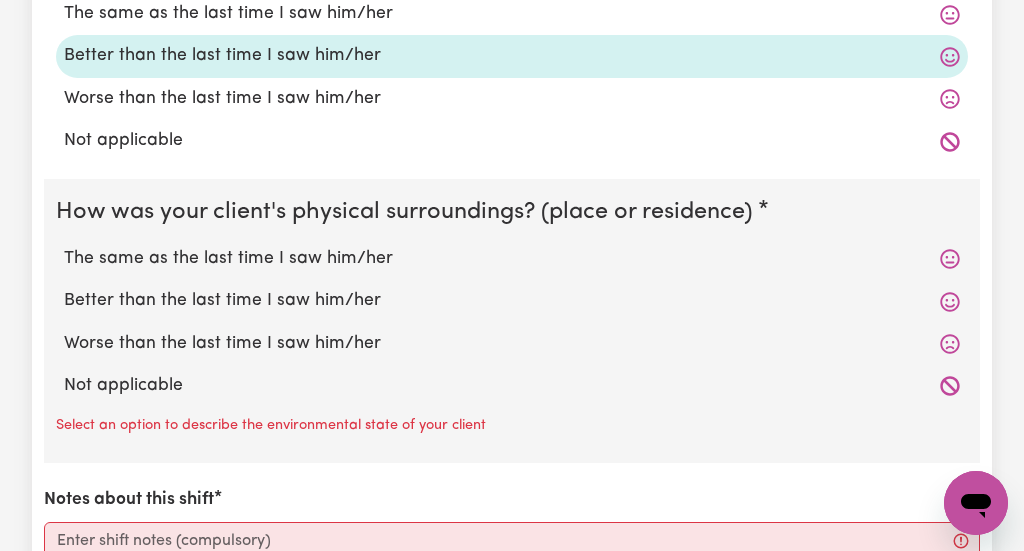 click on "The same as the last time I saw him/her" at bounding box center (512, 14) 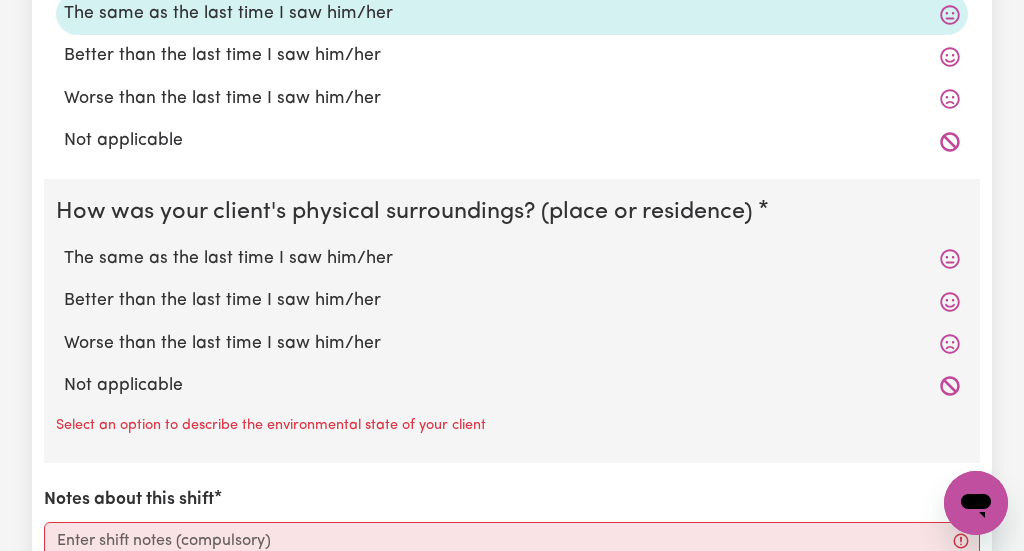 click on "The same as the last time I saw him/her" at bounding box center (512, 259) 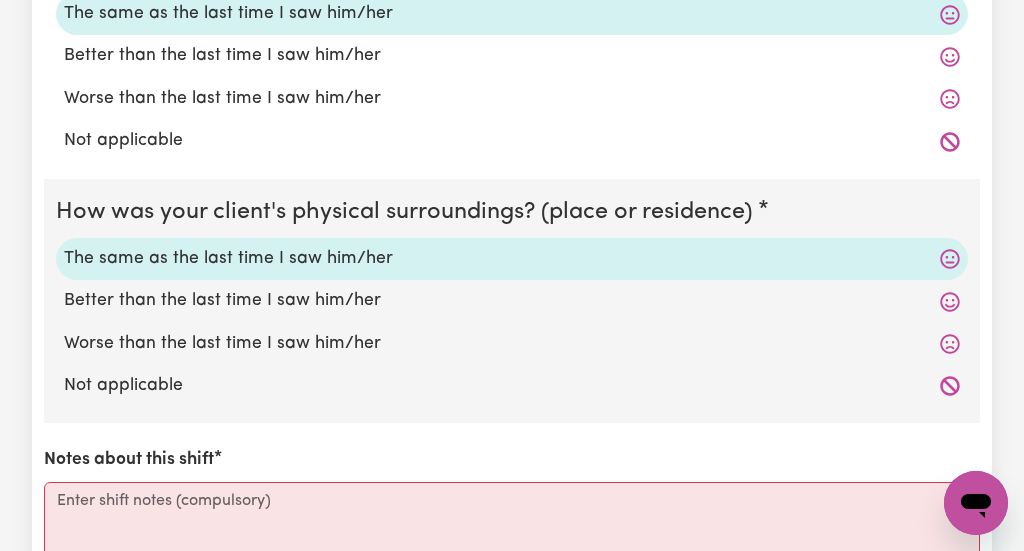 click on "Submit Hours 1. Fill in your details below to claim your payment Job title Select the job you're submitting hours for... [[PERSON_NAME]] [DEMOGRAPHIC_DATA] Support Worker Needed Every [DATE] - [GEOGRAPHIC_DATA], [GEOGRAPHIC_DATA] [[PERSON_NAME] ] Support worker required in [GEOGRAPHIC_DATA], [GEOGRAPHIC_DATA] for Personal Care Preview Job Booking Select a booking... [DATE] 10:00am to 01:00pm (RECURRING) [DATE] 10:00am to 01:00pm (RECURRING) [DATE] 10:00am to 01:00pm (RECURRING) [DATE] 10:00am to 01:00pm (RECURRING) [DATE] 10:00am to 01:00pm (RECURRING) Don't have the correct booking?  Make a booking here. Your ABN 37752527705 To include or update your ABN,  update your profile . 2. Enter the details of your shift(s) Date of care work [DATE] 18 / 0 7 / 2025 Start time 10:30 10 : 30   AM PM End time 13:30 1 : 30   AM PM Hourly rate Select rate... $44.00 (Weekday) $88.00 (Public Holiday) Total hours:  3h  Remove Add shift Date [DATE] 18 / 0 7 / 2025 « ‹ [DATE] › » Mon Tue 30" at bounding box center [512, -603] 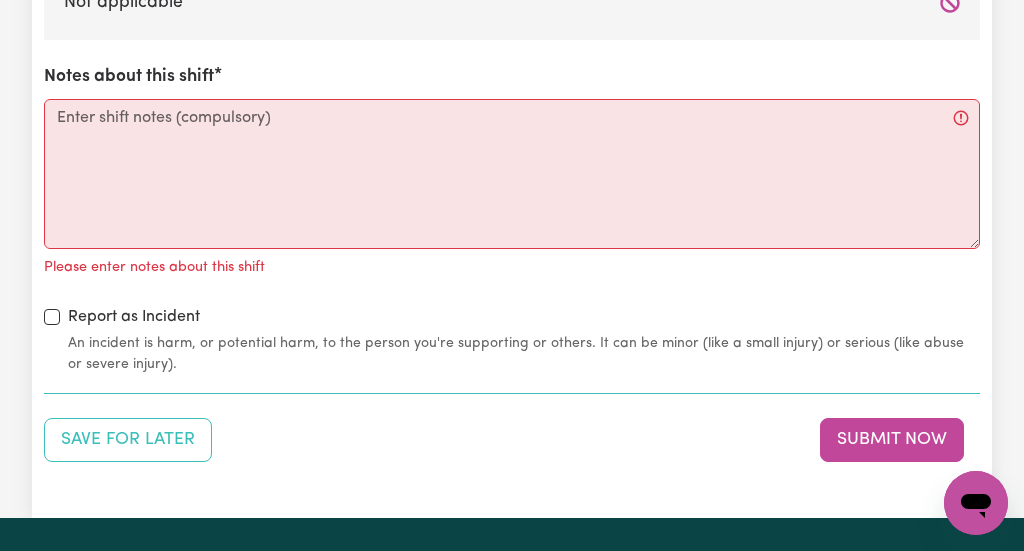 scroll, scrollTop: 2560, scrollLeft: 0, axis: vertical 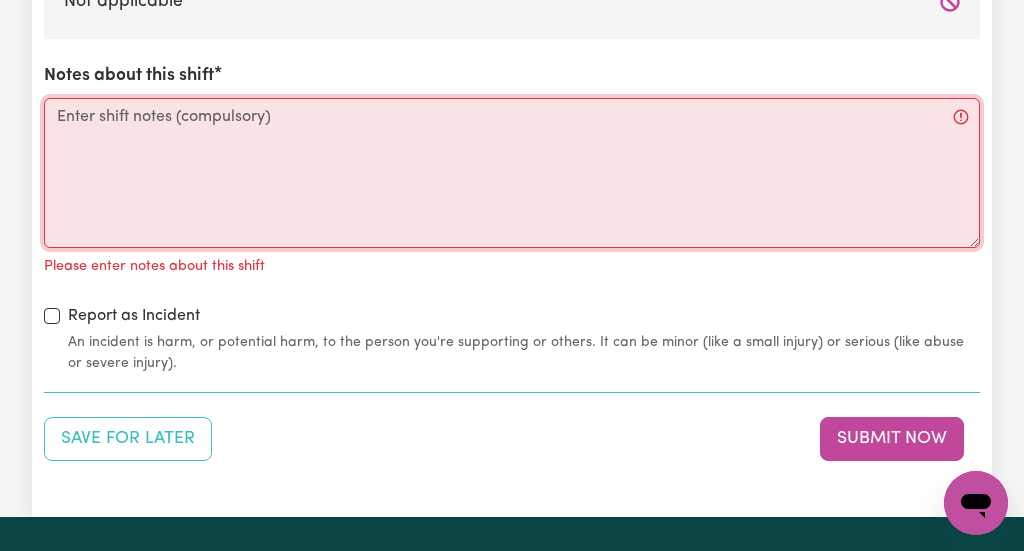 click on "Notes about this shift" at bounding box center [512, 173] 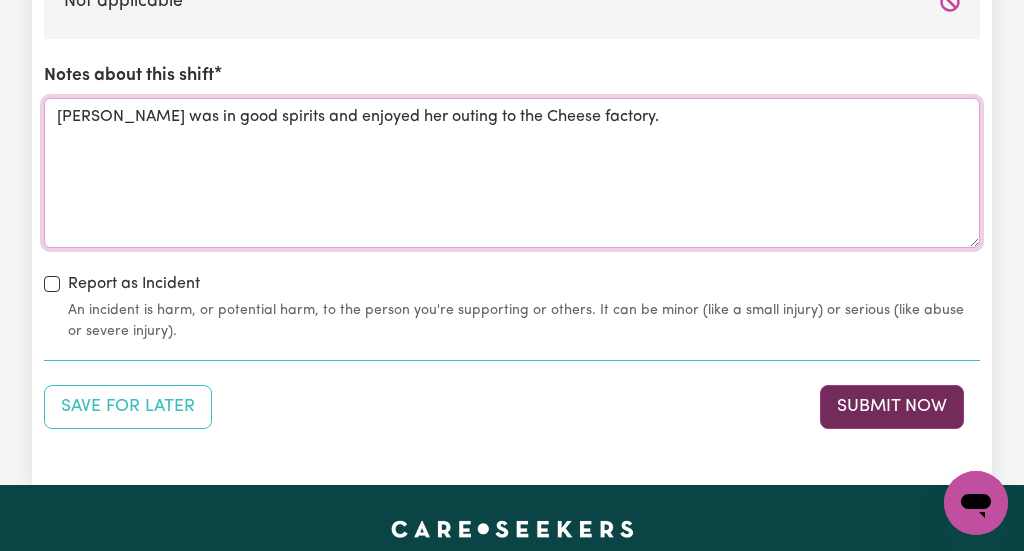 type on "[PERSON_NAME] was in good spirits and enjoyed her outing to the Cheese factory." 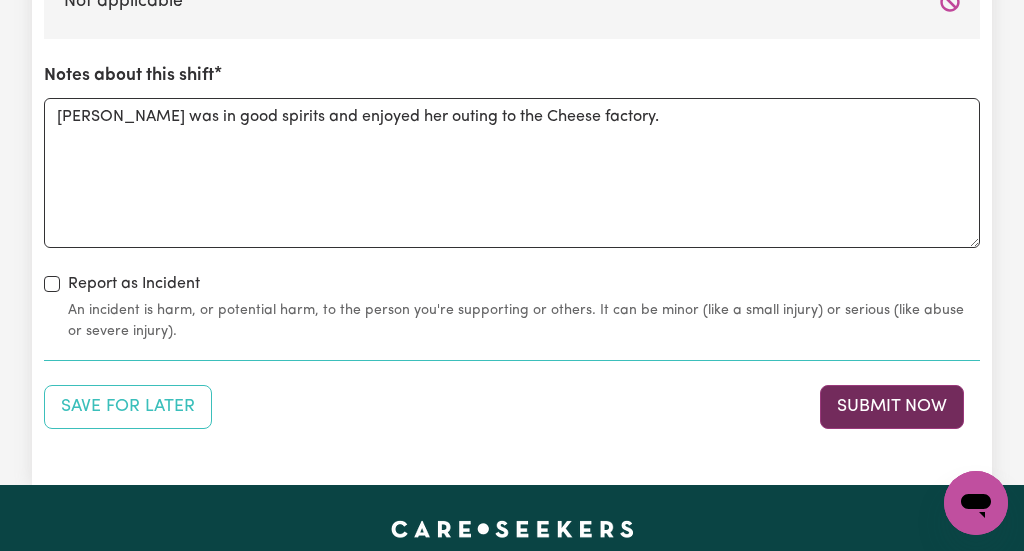 click on "Submit Now" at bounding box center [892, 407] 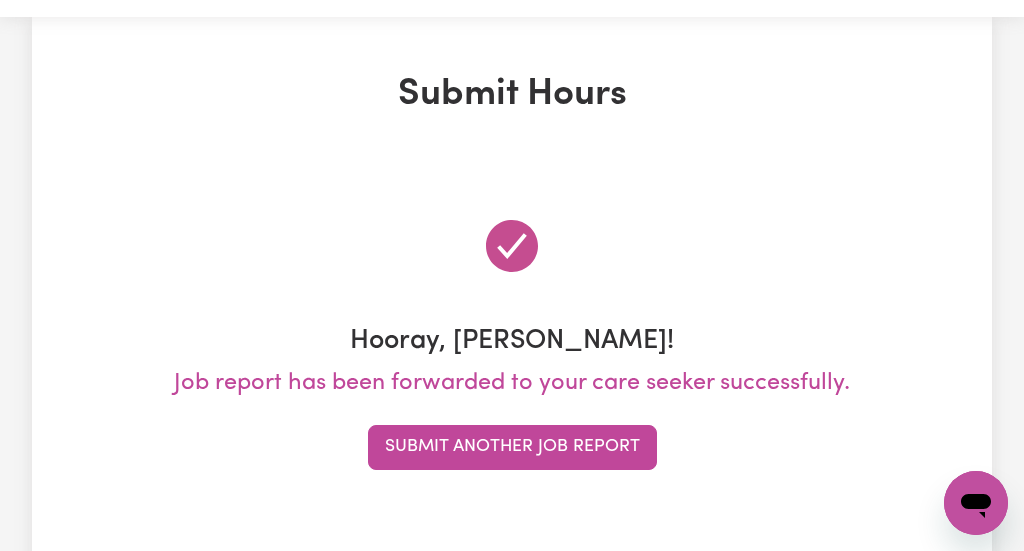 scroll, scrollTop: 0, scrollLeft: 0, axis: both 